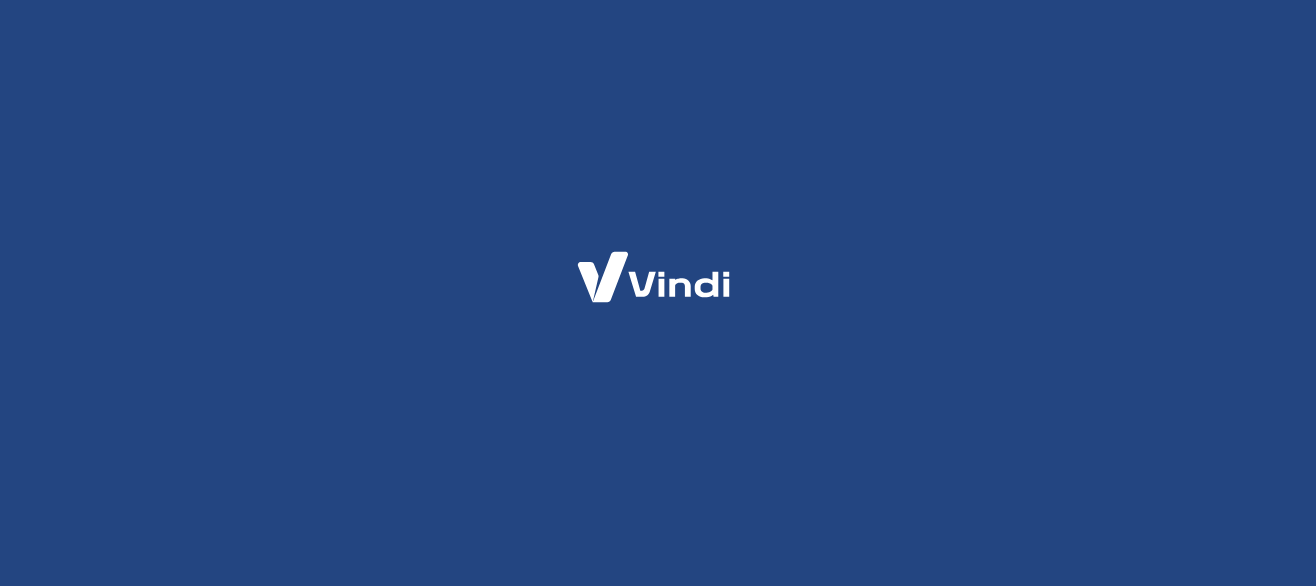 scroll, scrollTop: 0, scrollLeft: 0, axis: both 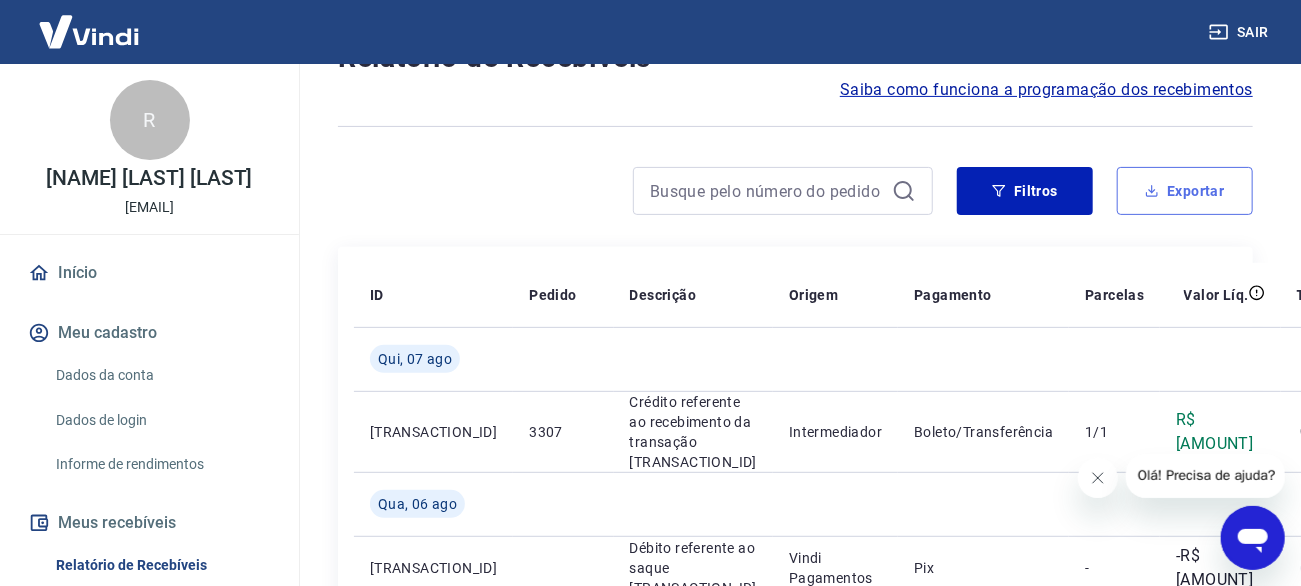 click on "Exportar" at bounding box center [1185, 191] 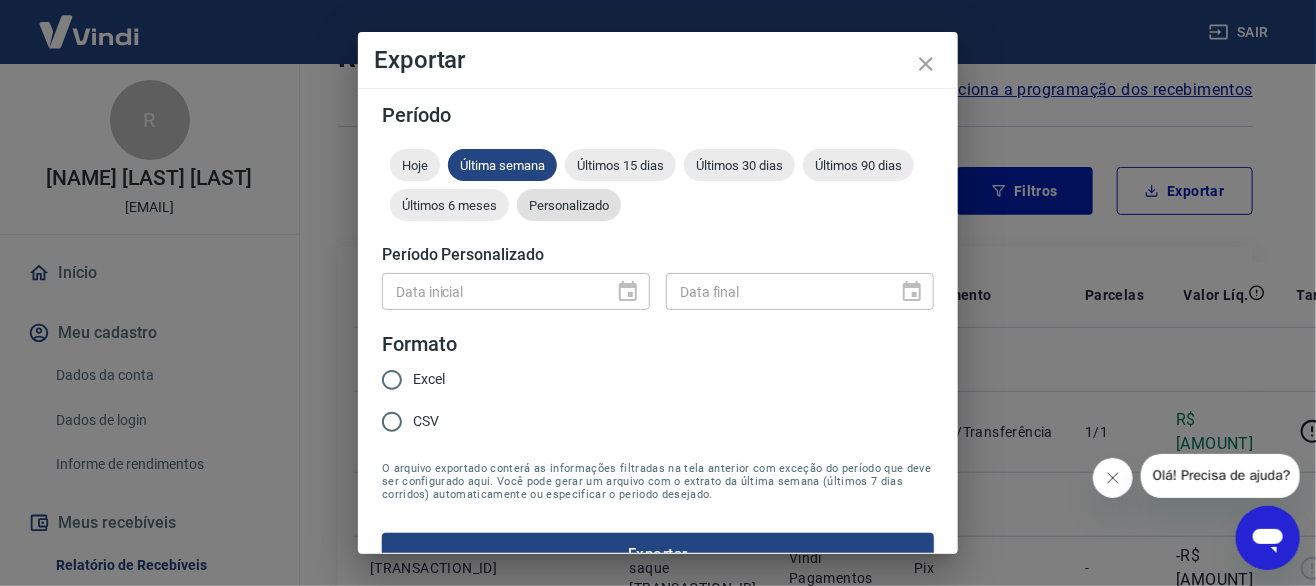 click on "Personalizado" at bounding box center [569, 205] 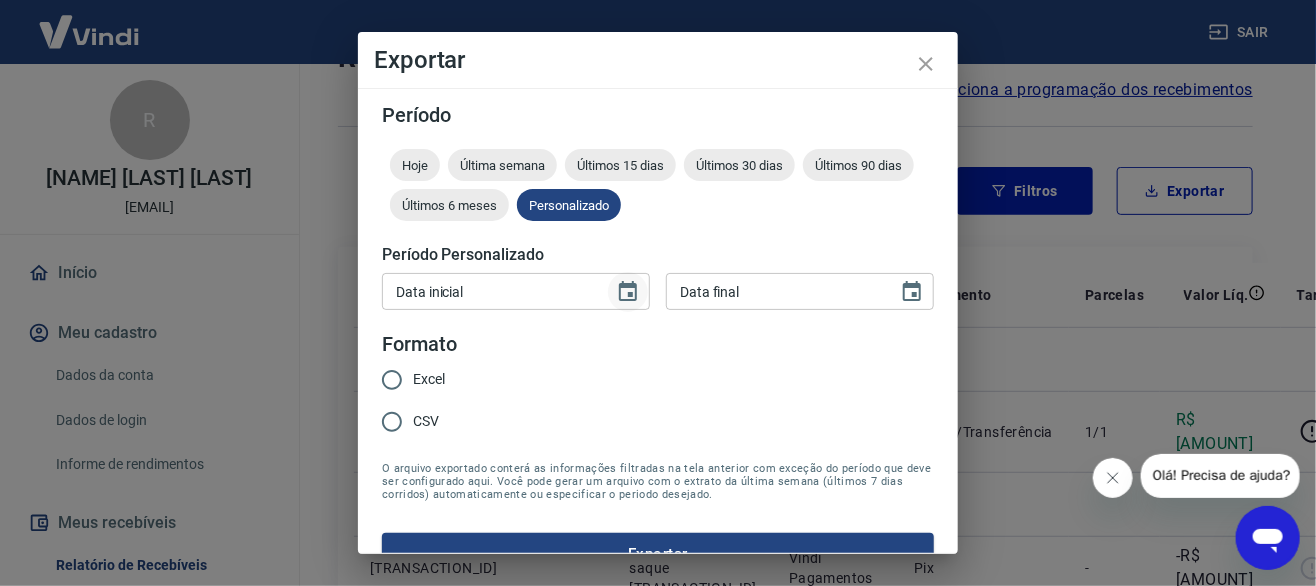 click 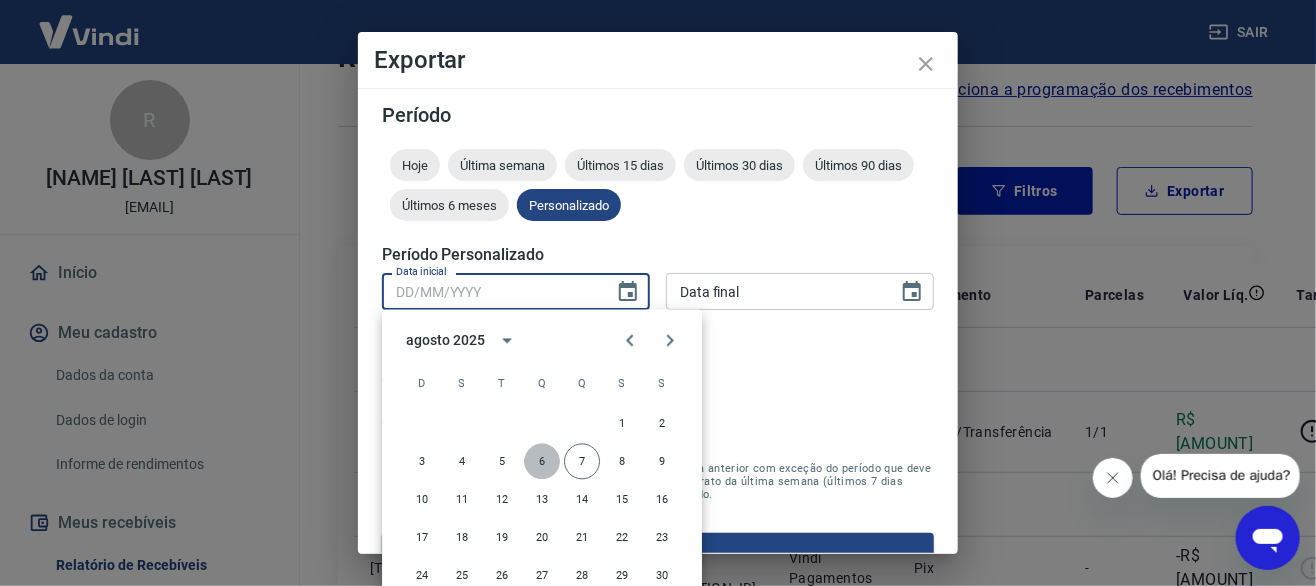 click on "6" at bounding box center [542, 462] 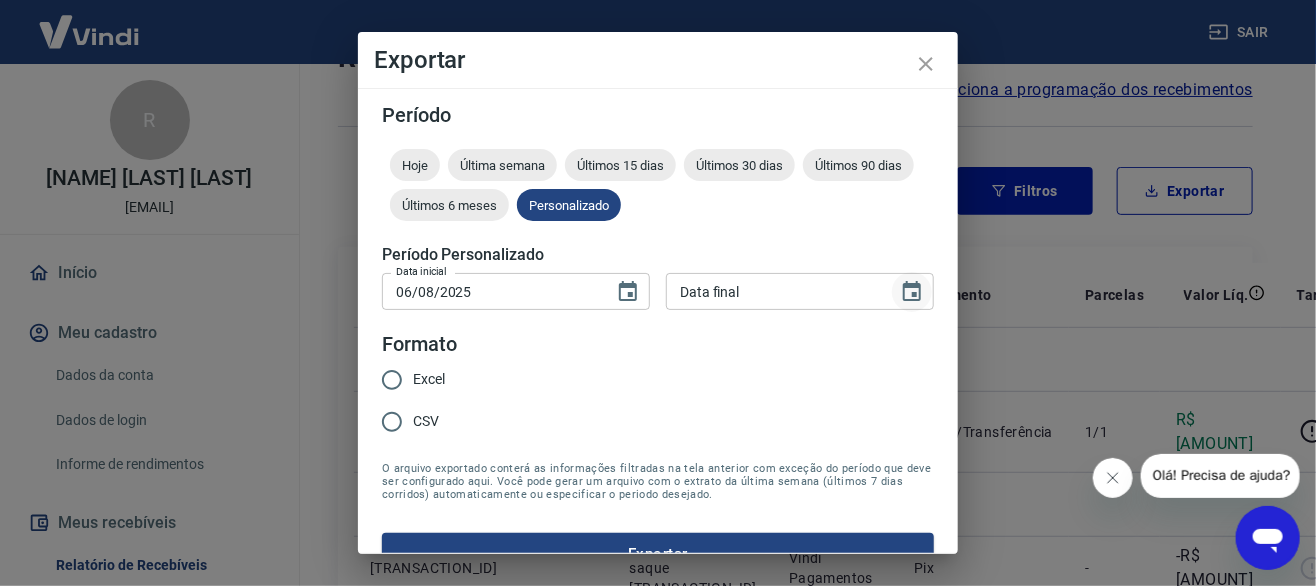 click 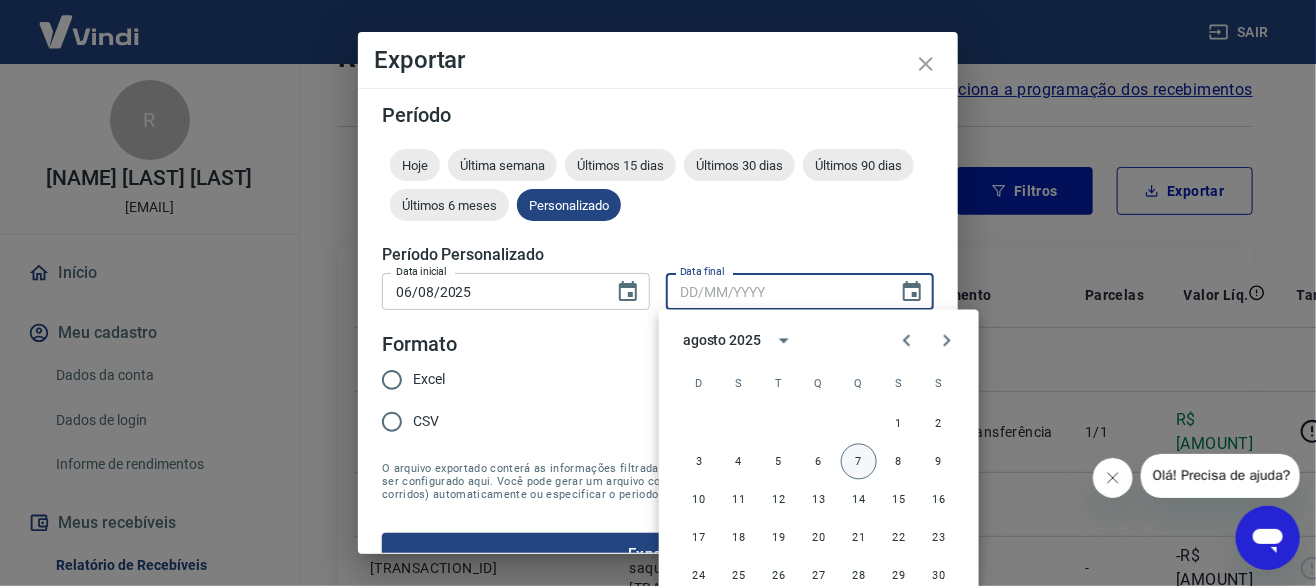 click on "7" at bounding box center [859, 462] 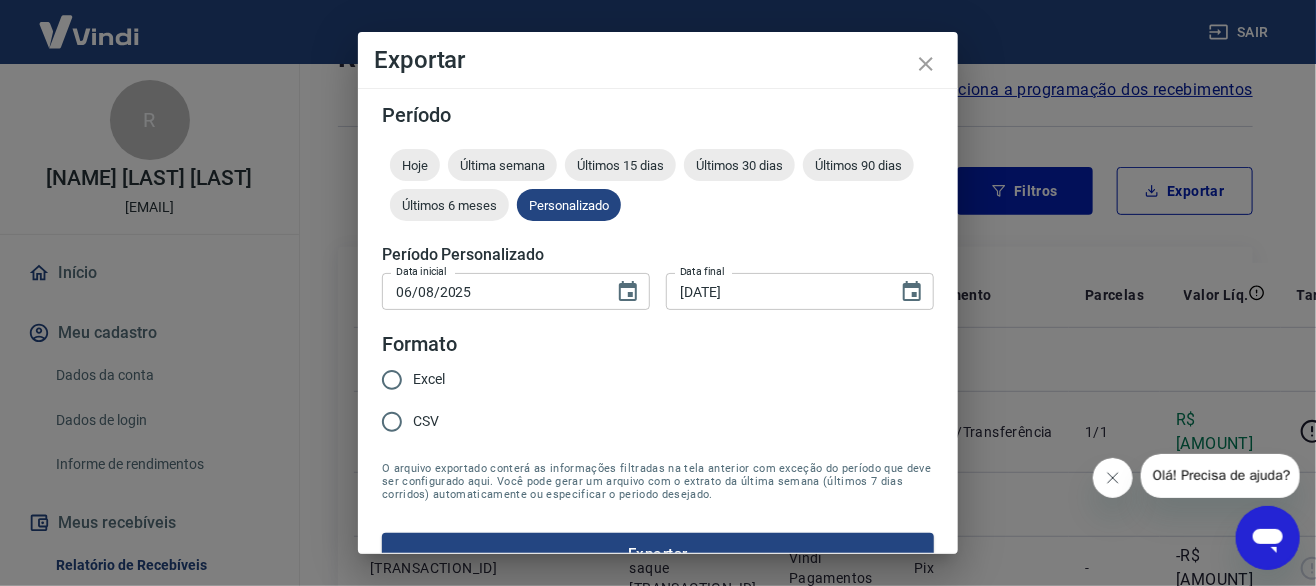type on "[DATE]" 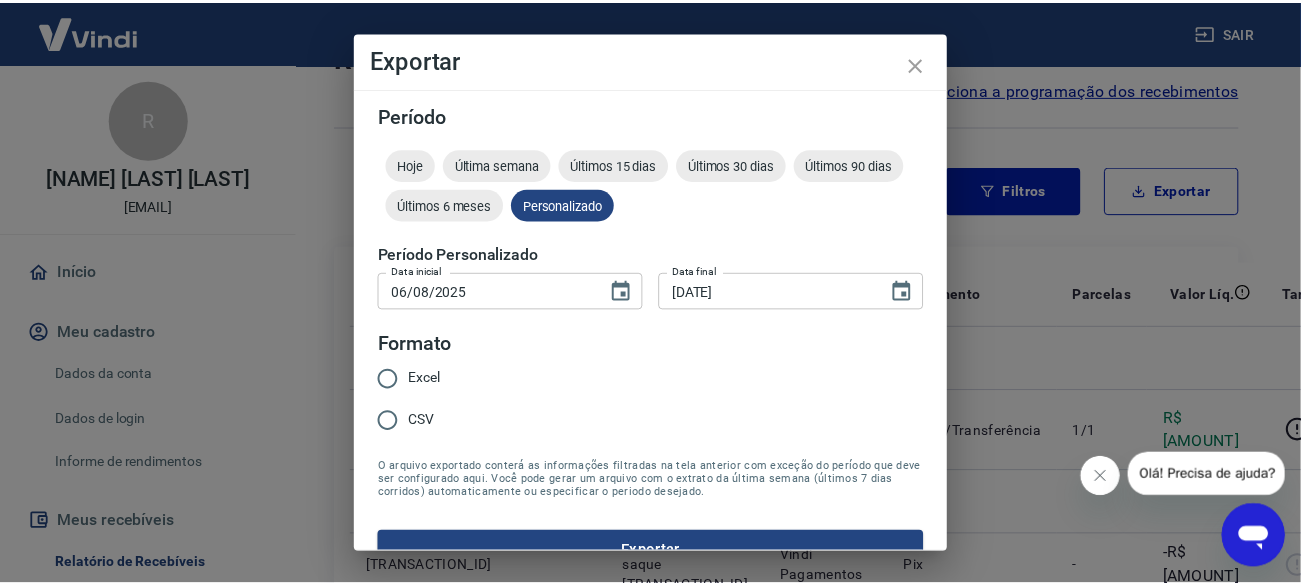 scroll, scrollTop: 36, scrollLeft: 0, axis: vertical 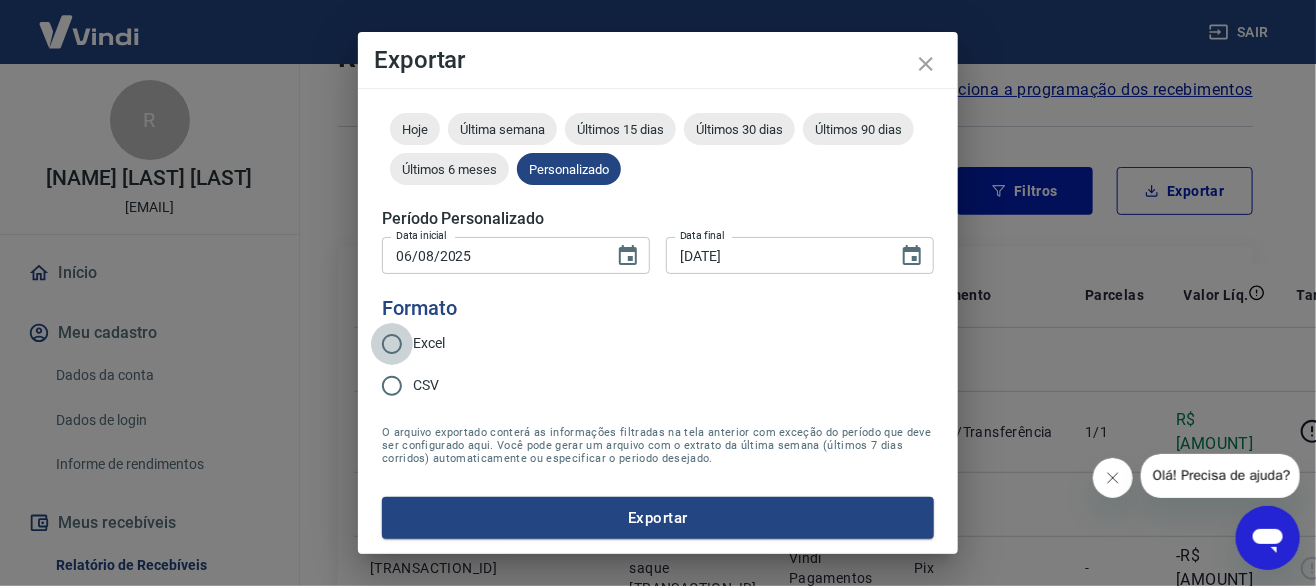 click on "Excel" at bounding box center [392, 344] 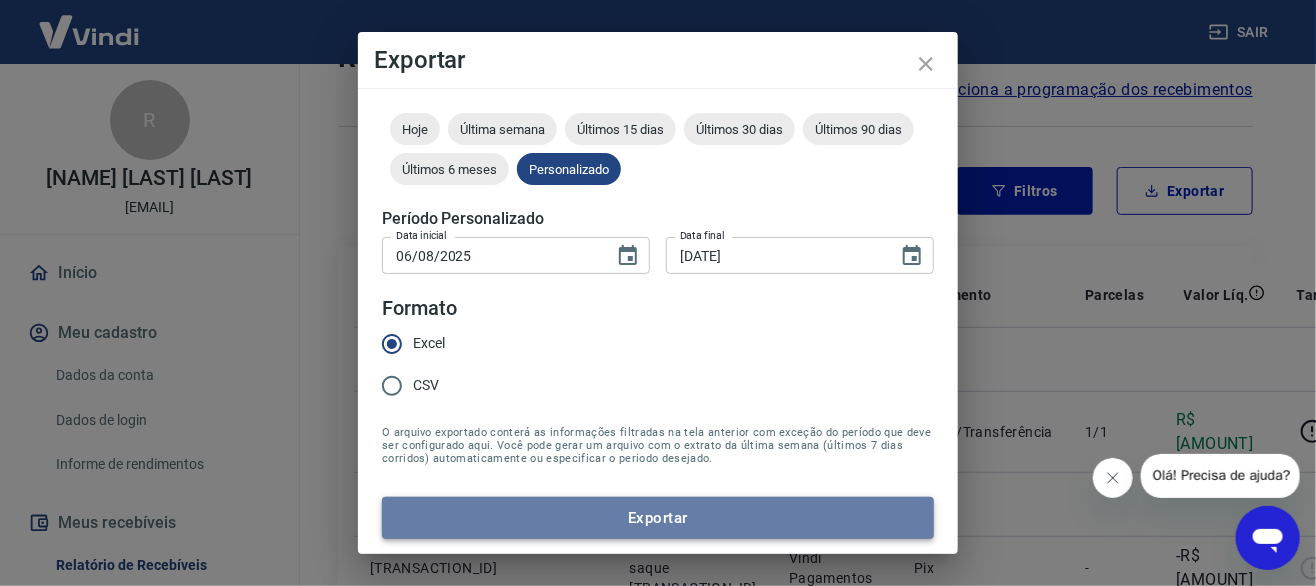 click on "Exportar" at bounding box center (658, 518) 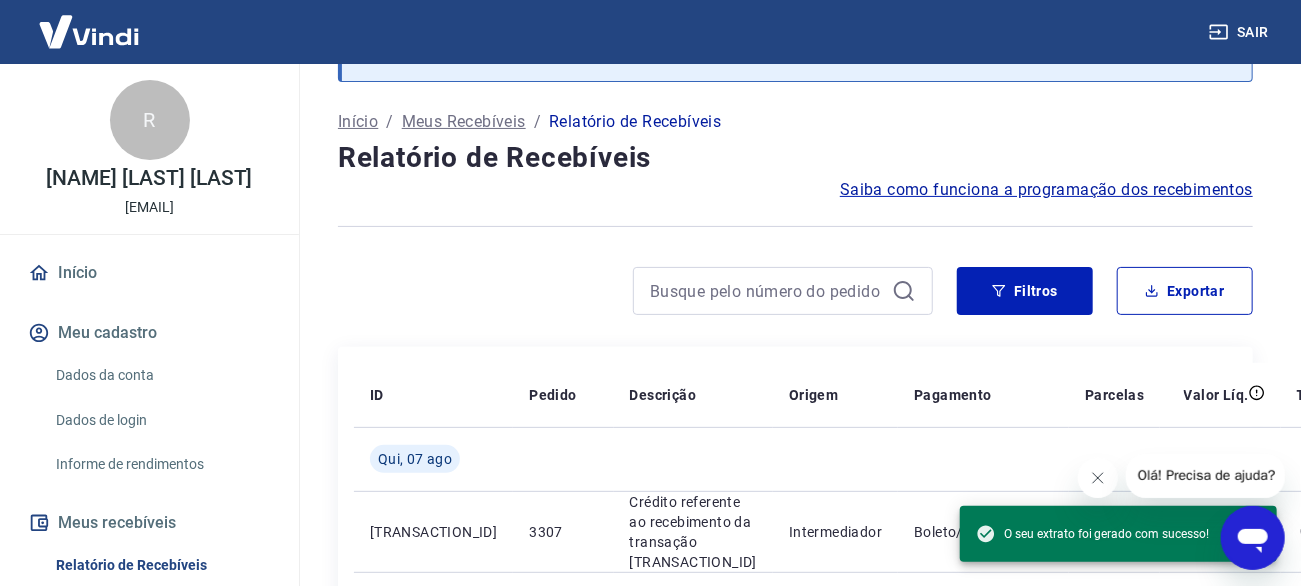 scroll, scrollTop: 0, scrollLeft: 0, axis: both 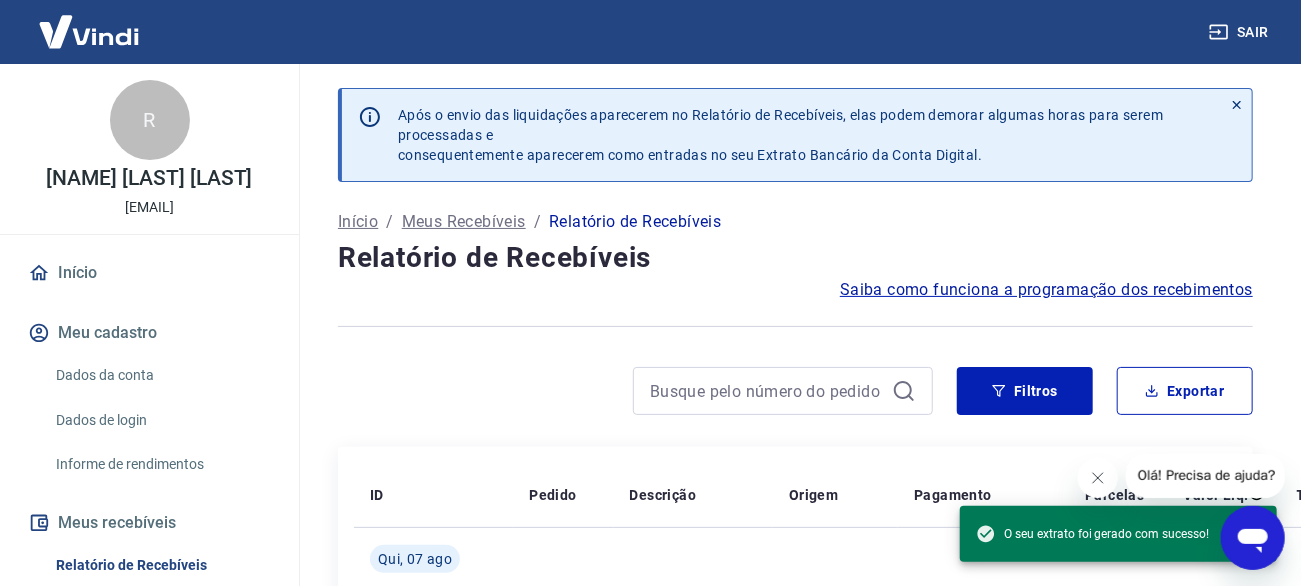 drag, startPoint x: 1245, startPoint y: 24, endPoint x: 1232, endPoint y: 24, distance: 13 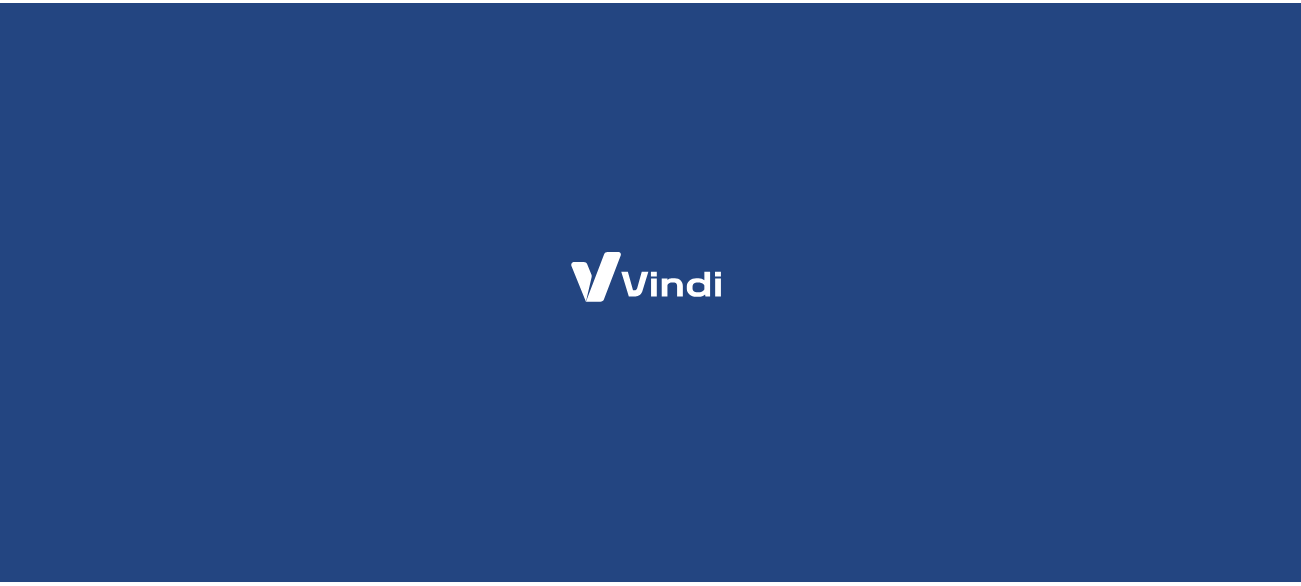 scroll, scrollTop: 0, scrollLeft: 0, axis: both 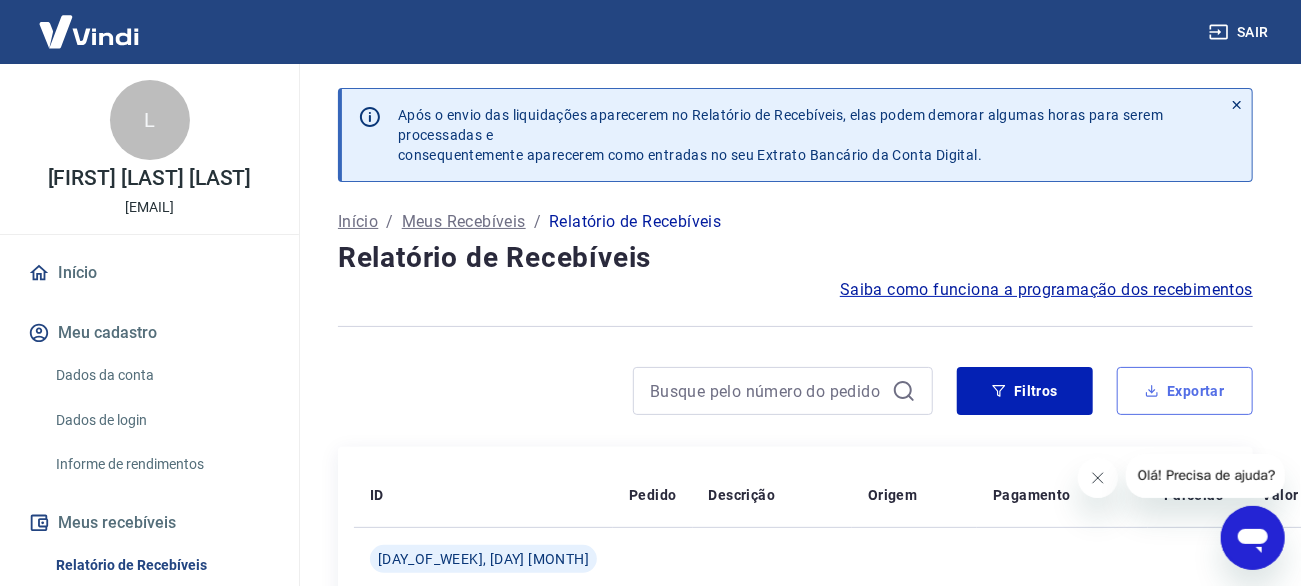 click on "Exportar" at bounding box center [1185, 391] 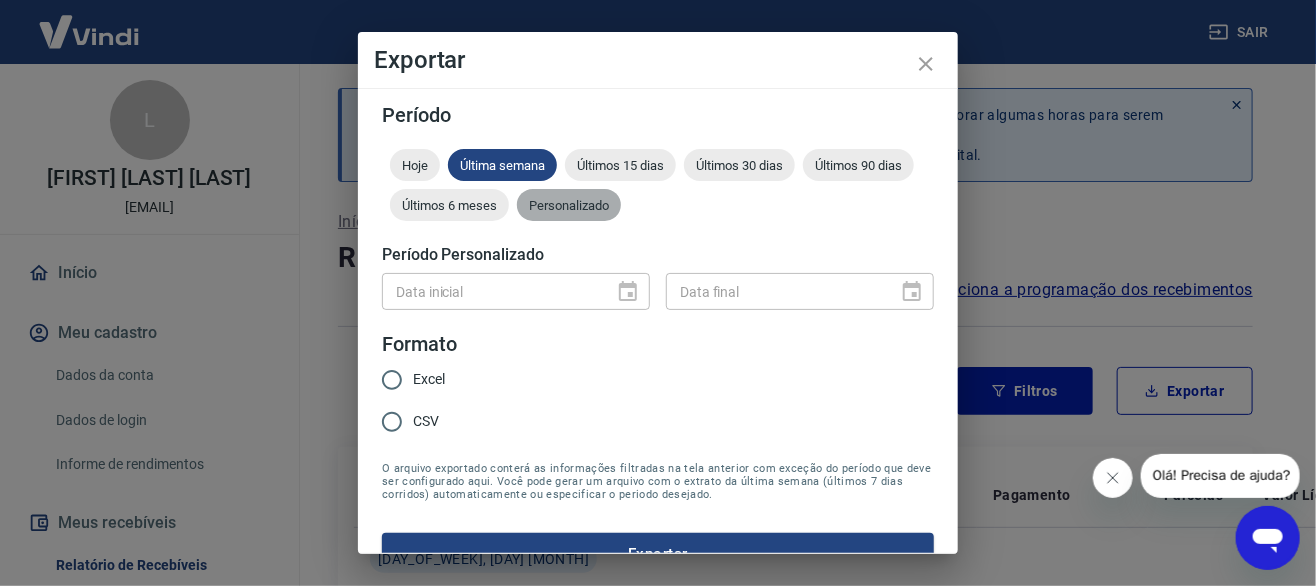 click on "Personalizado" at bounding box center (569, 205) 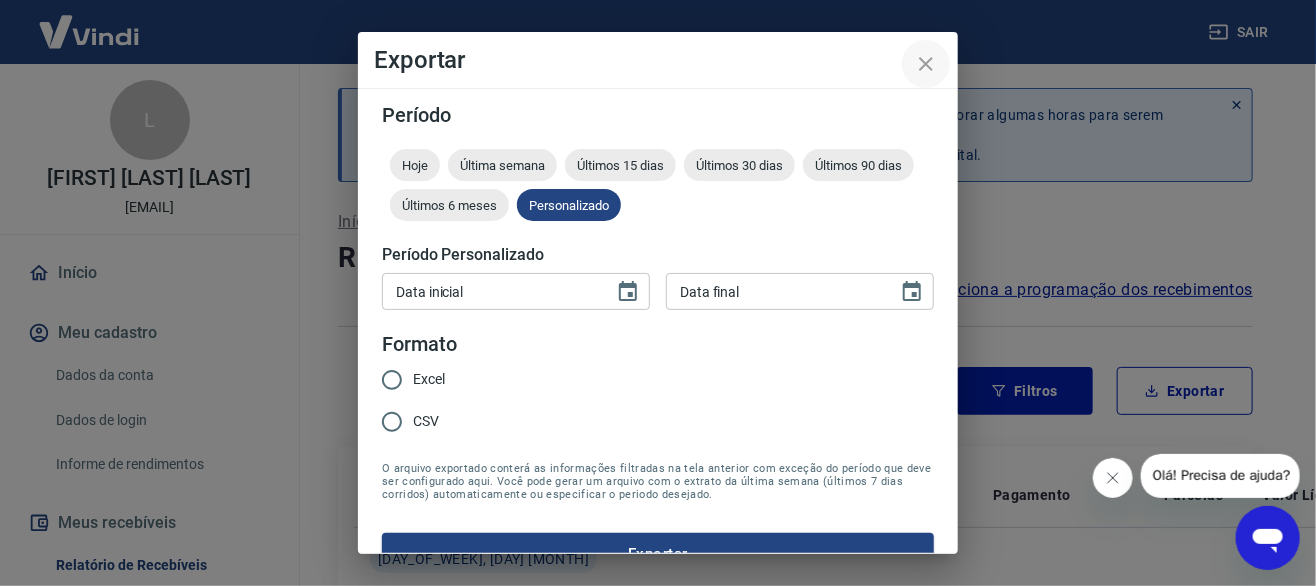 click 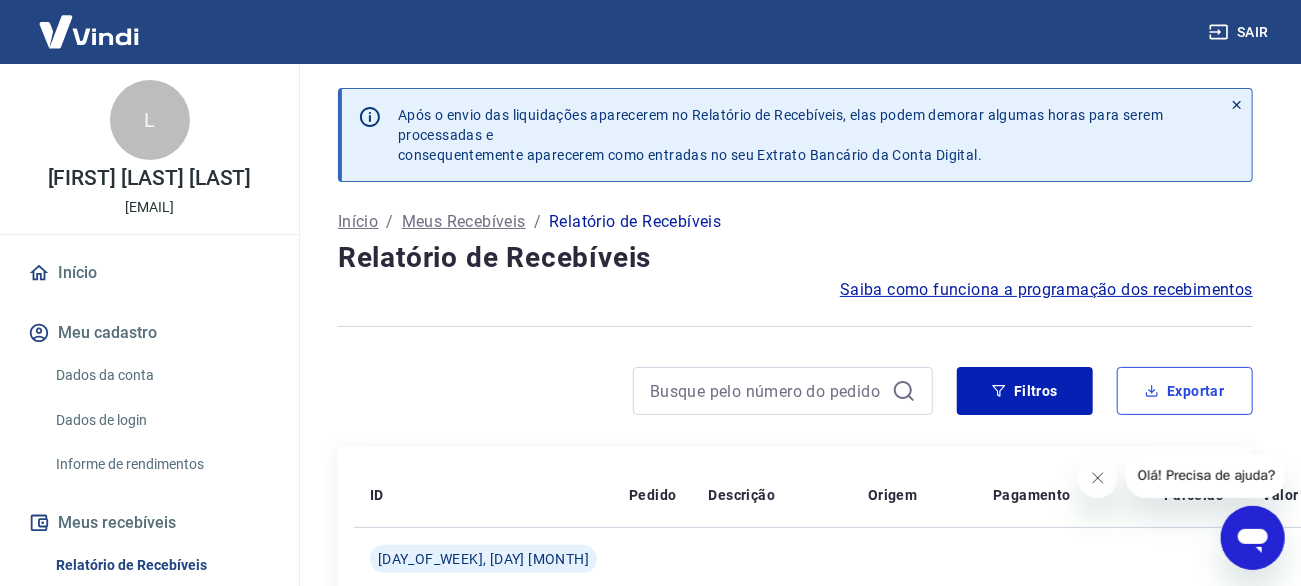 scroll, scrollTop: 100, scrollLeft: 0, axis: vertical 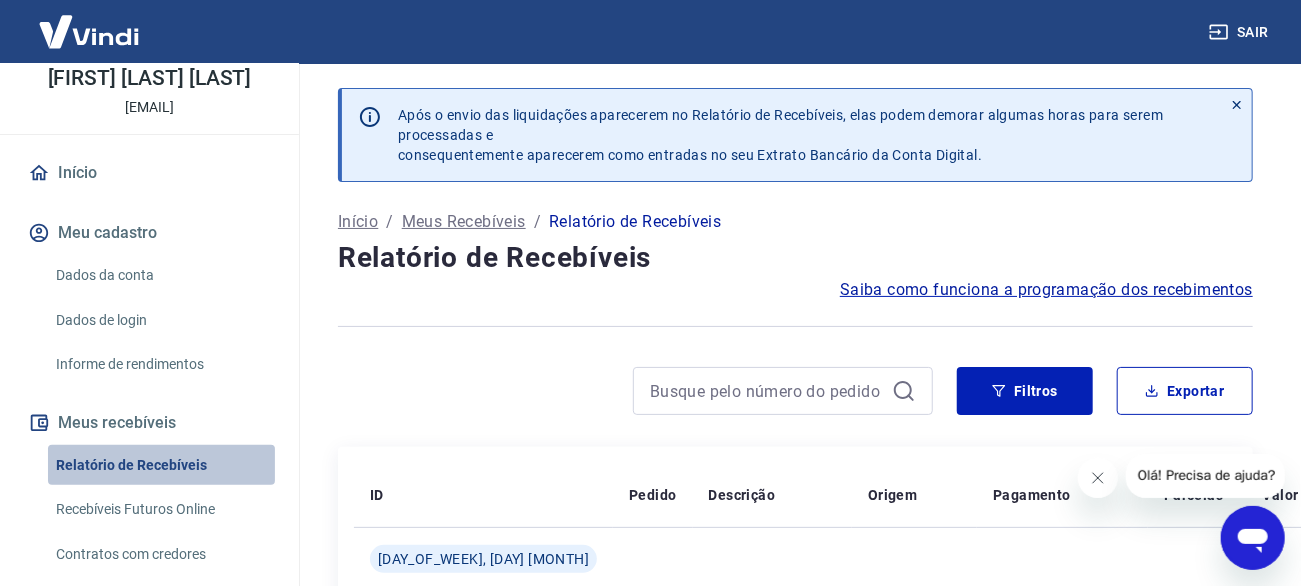 drag, startPoint x: 176, startPoint y: 485, endPoint x: 352, endPoint y: 485, distance: 176 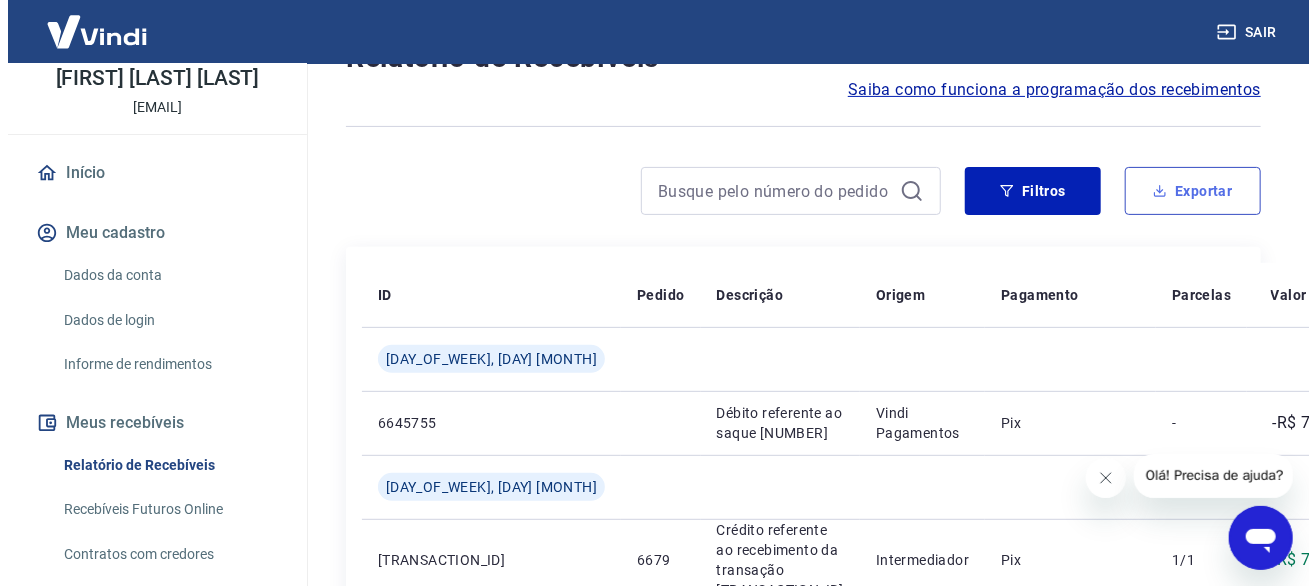 scroll, scrollTop: 0, scrollLeft: 0, axis: both 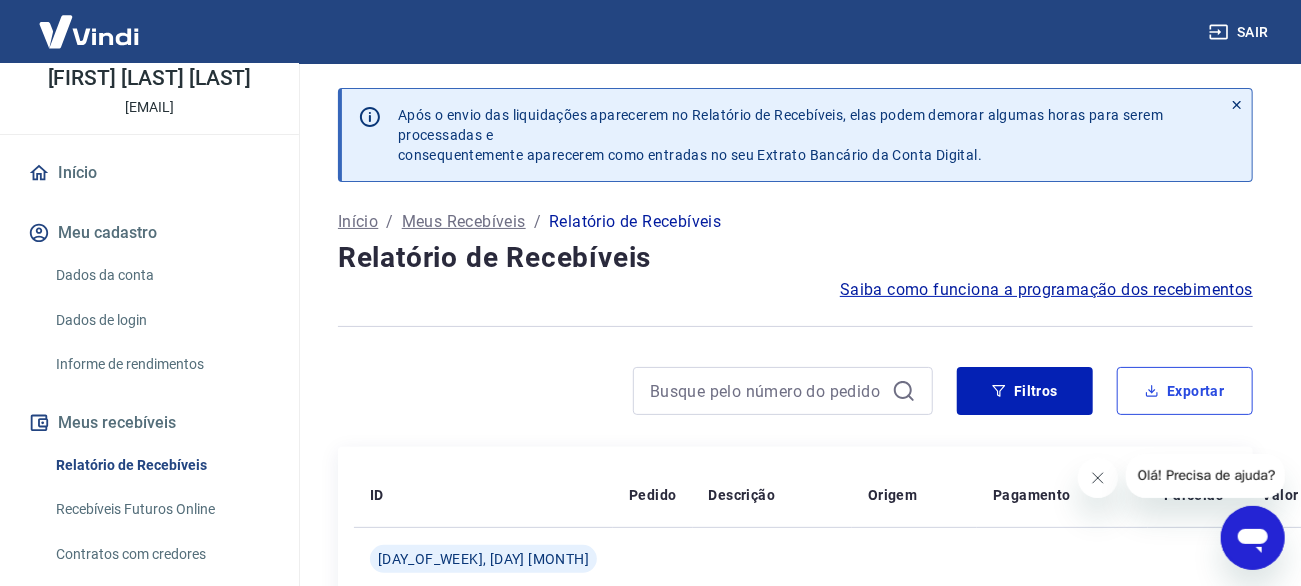 click on "Exportar" at bounding box center (1185, 391) 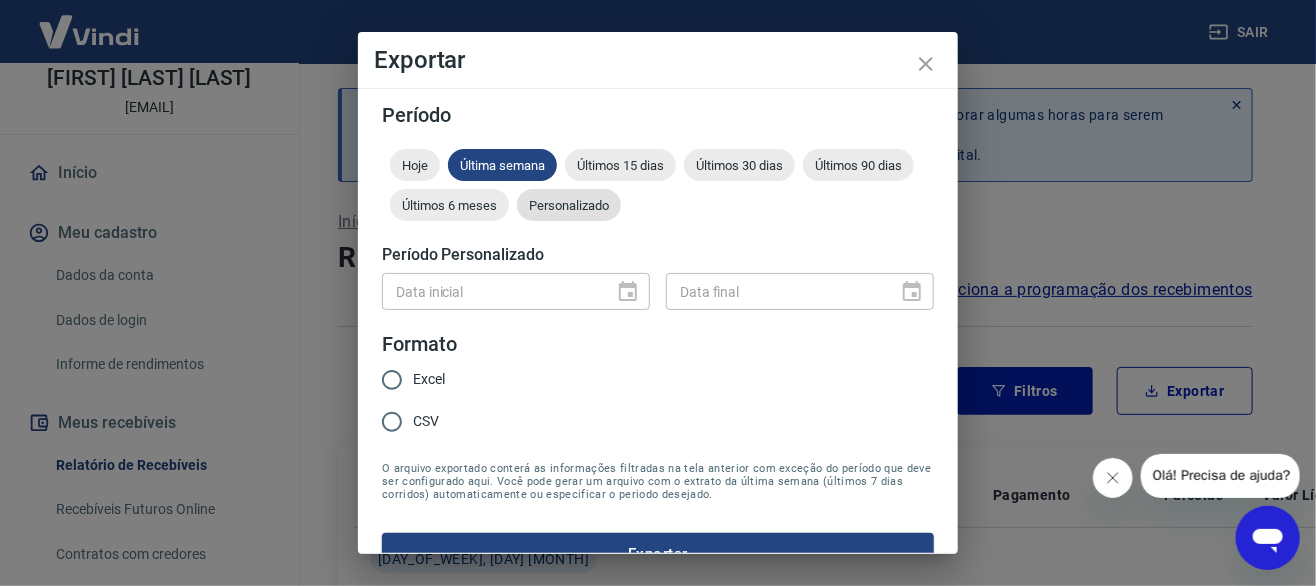 click on "Personalizado" at bounding box center [569, 205] 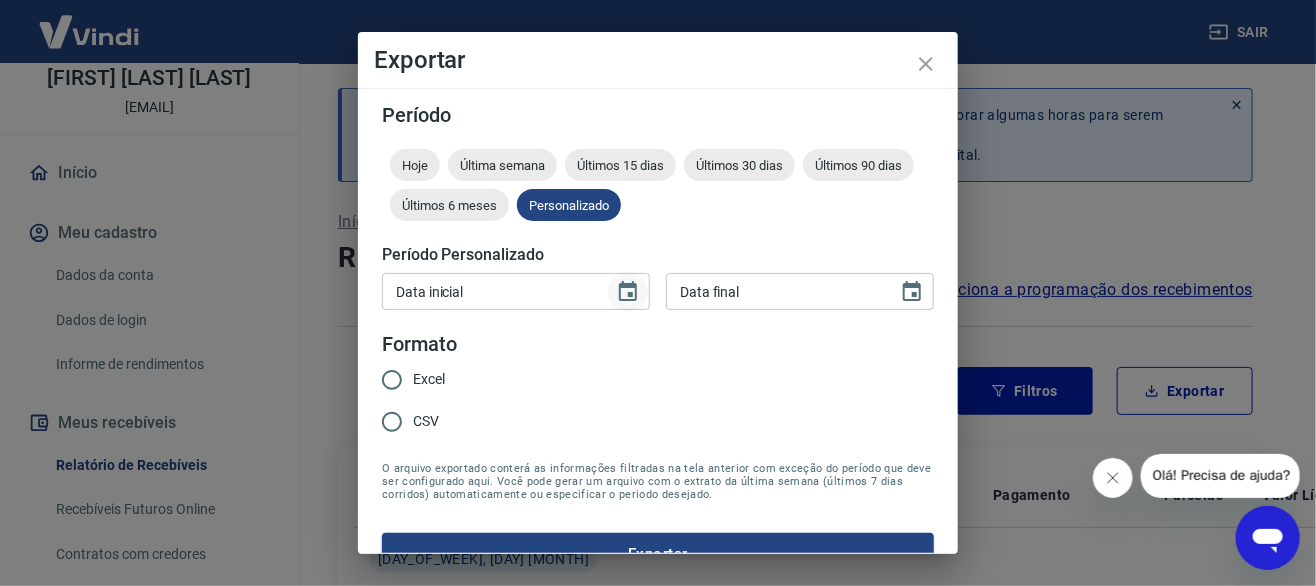 click 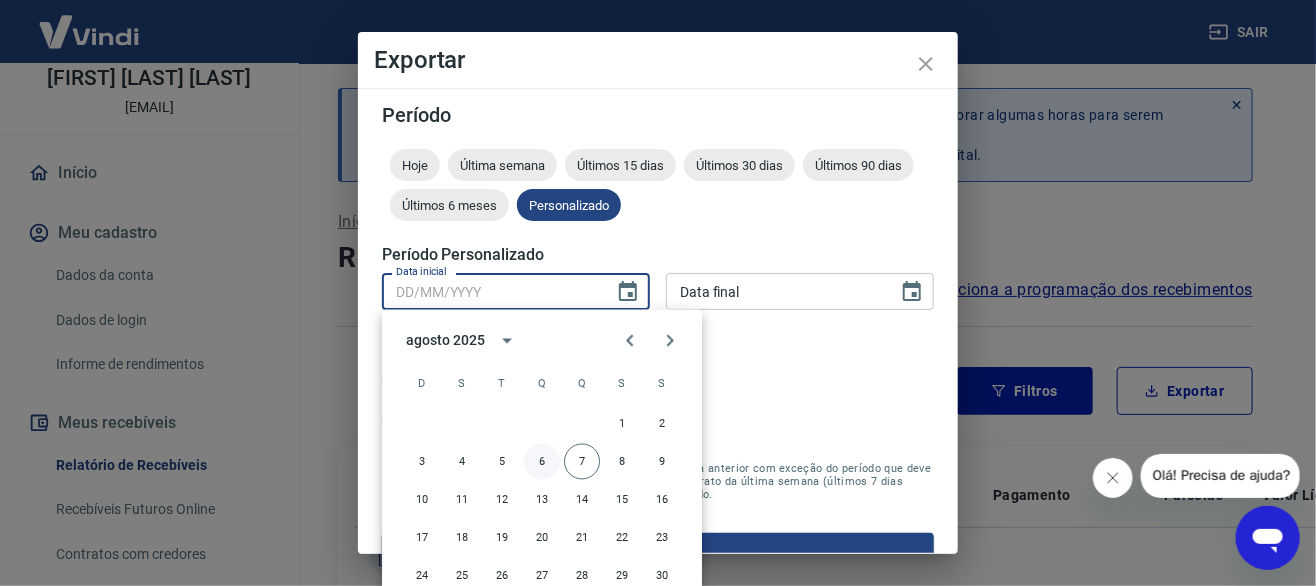 click on "6" at bounding box center [542, 462] 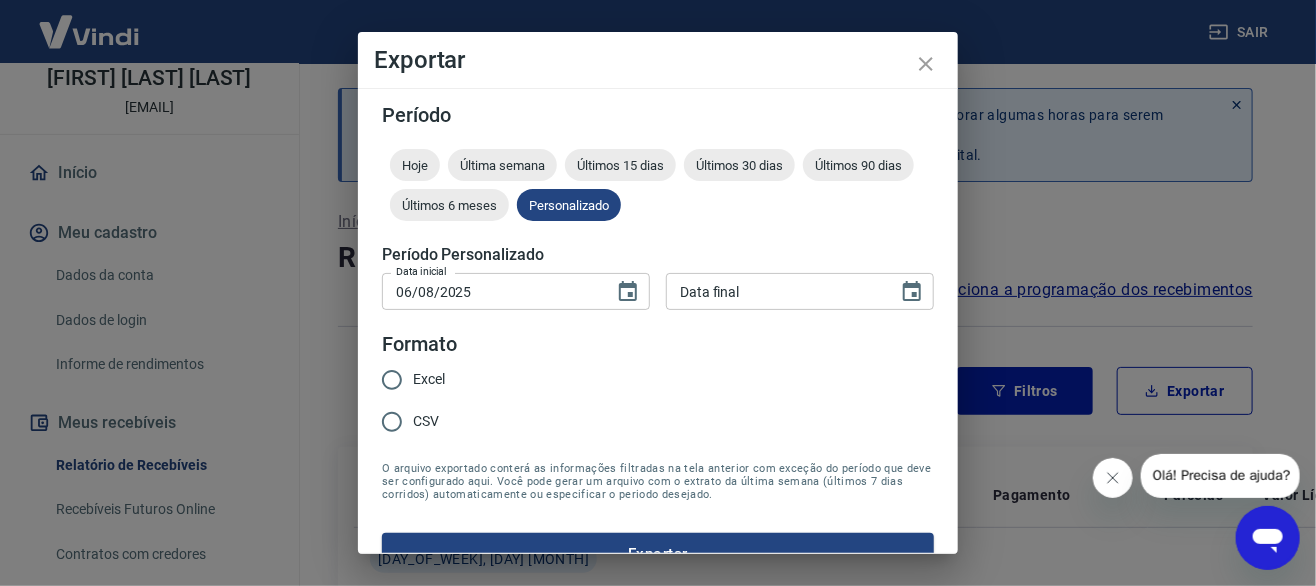 type on "DD/MM/YYYY" 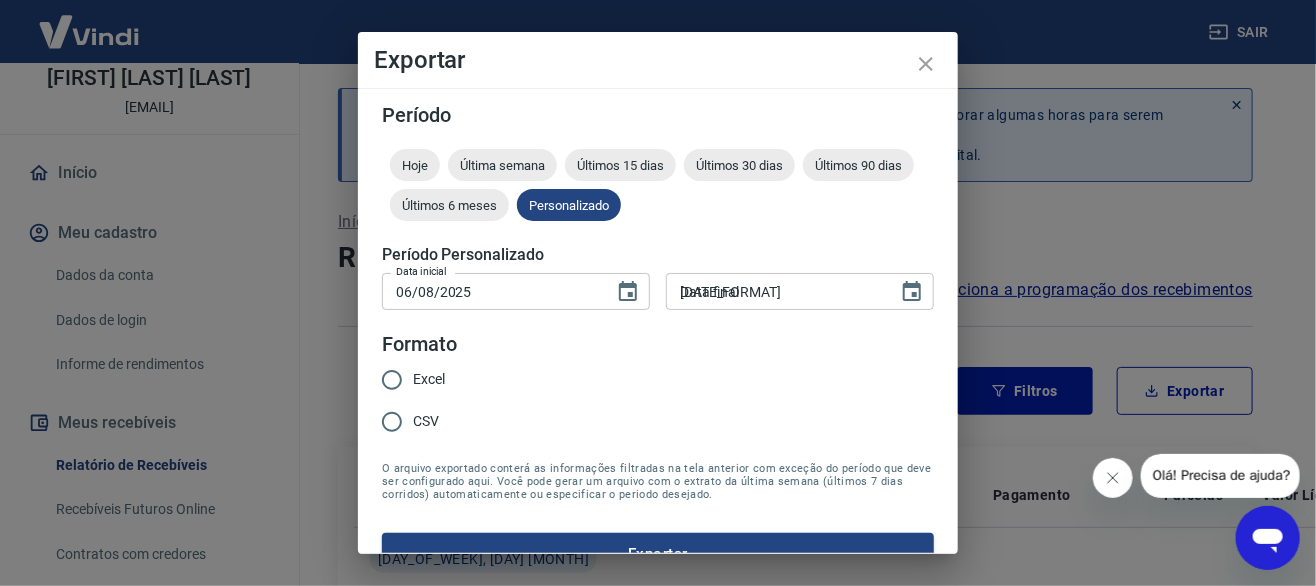 click on "DD/MM/YYYY" at bounding box center [775, 291] 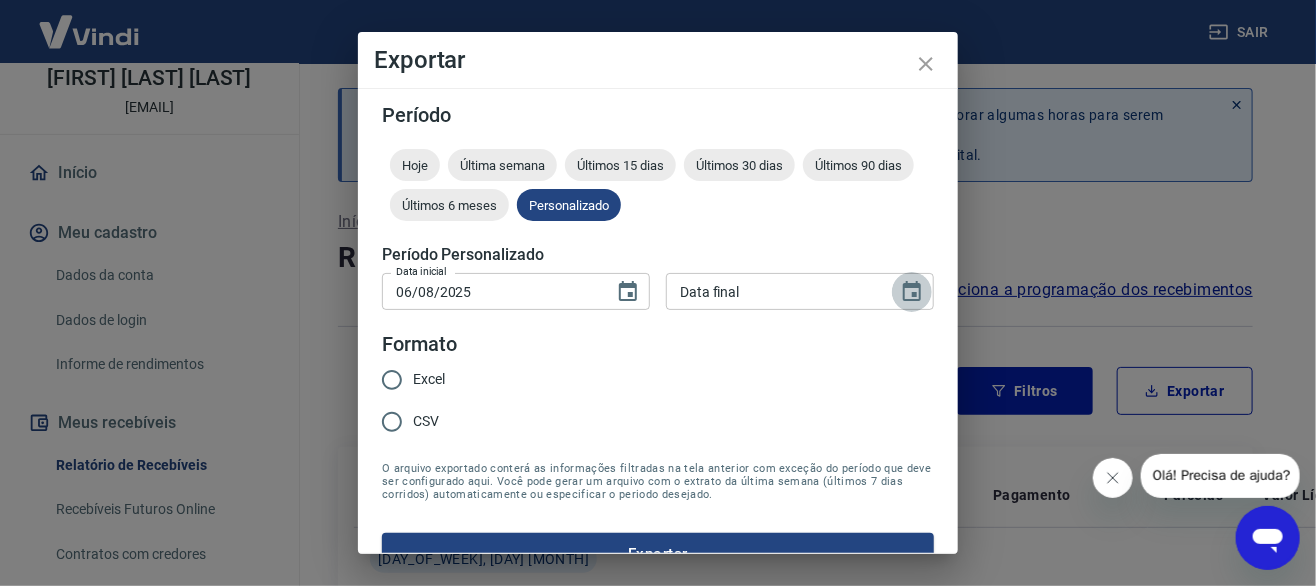click 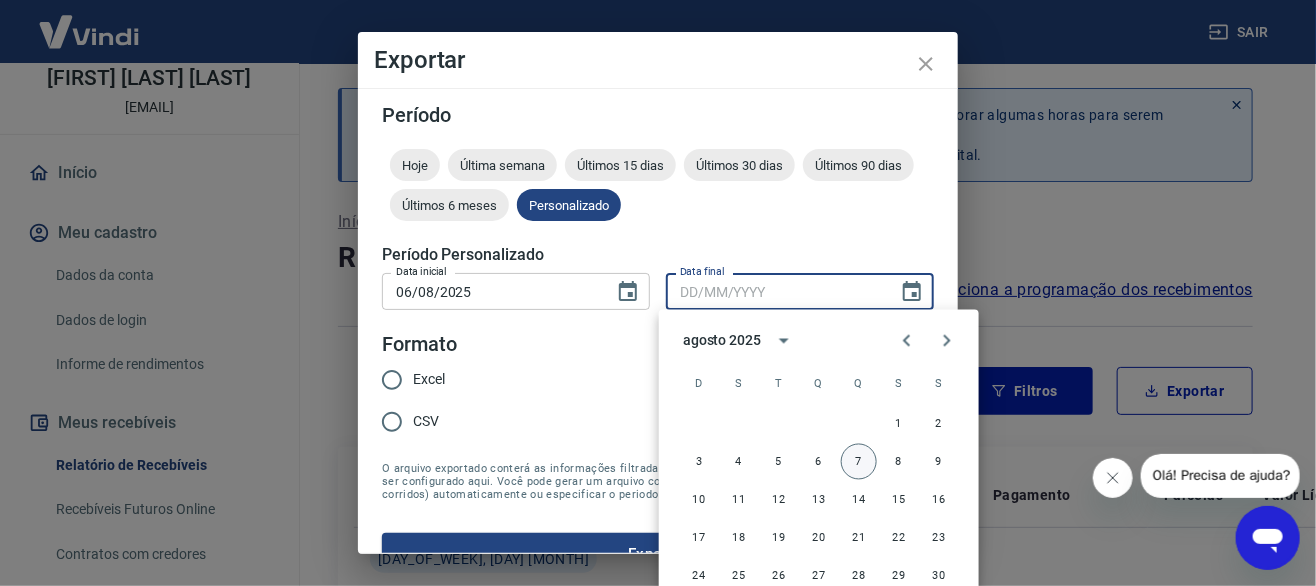 click on "7" at bounding box center [859, 462] 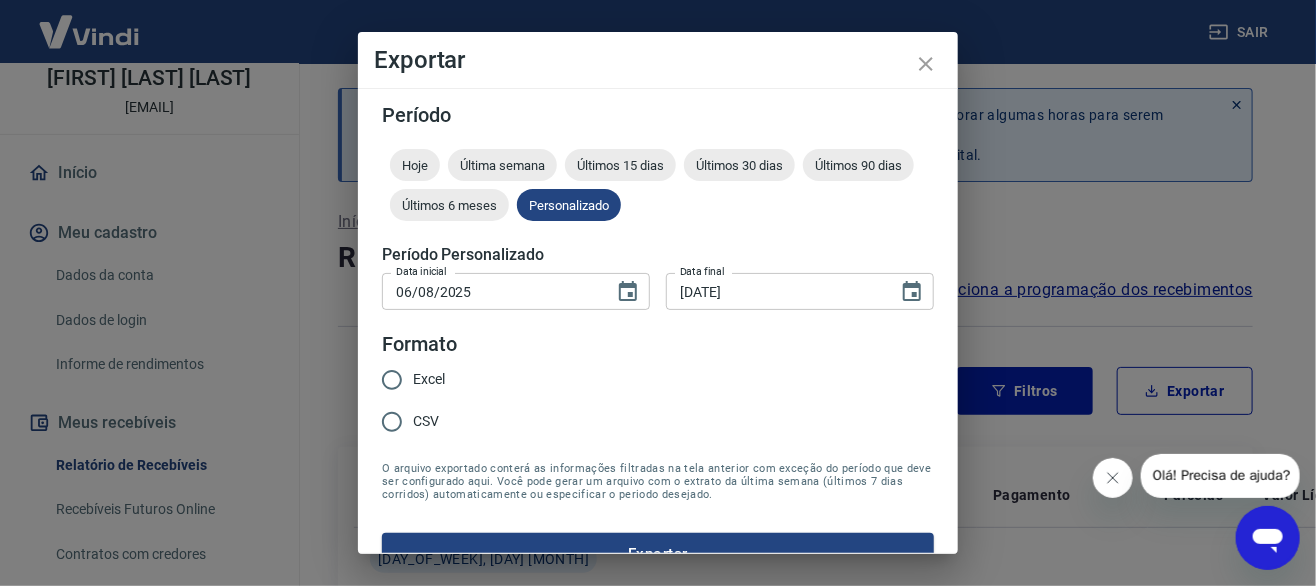 click on "Excel" at bounding box center [392, 380] 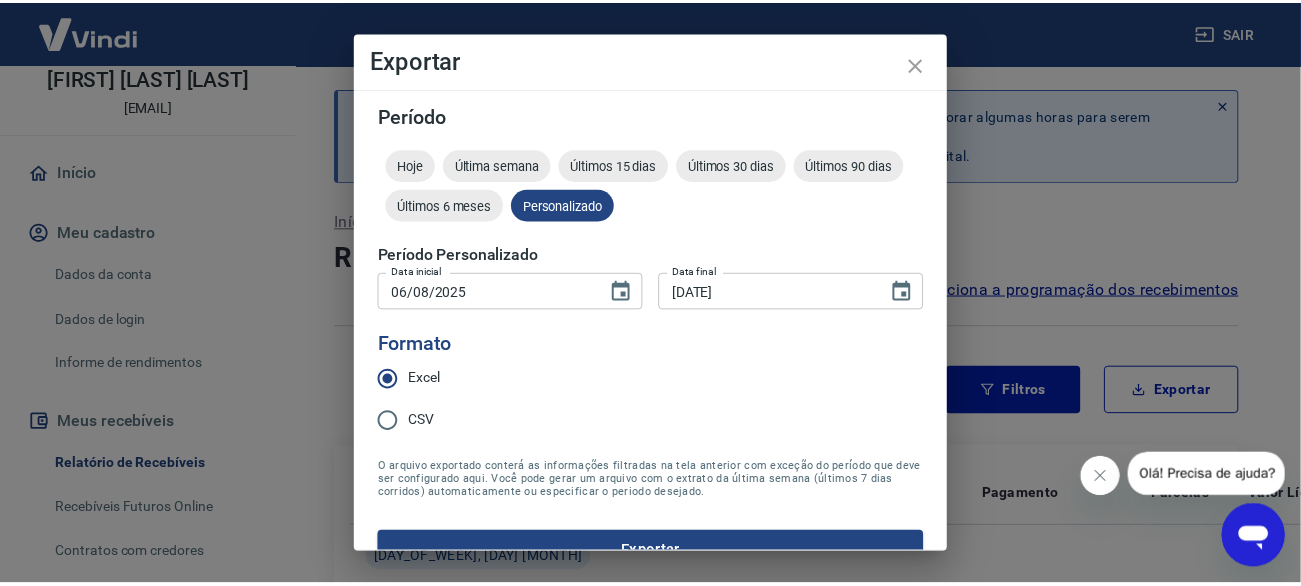 scroll, scrollTop: 36, scrollLeft: 0, axis: vertical 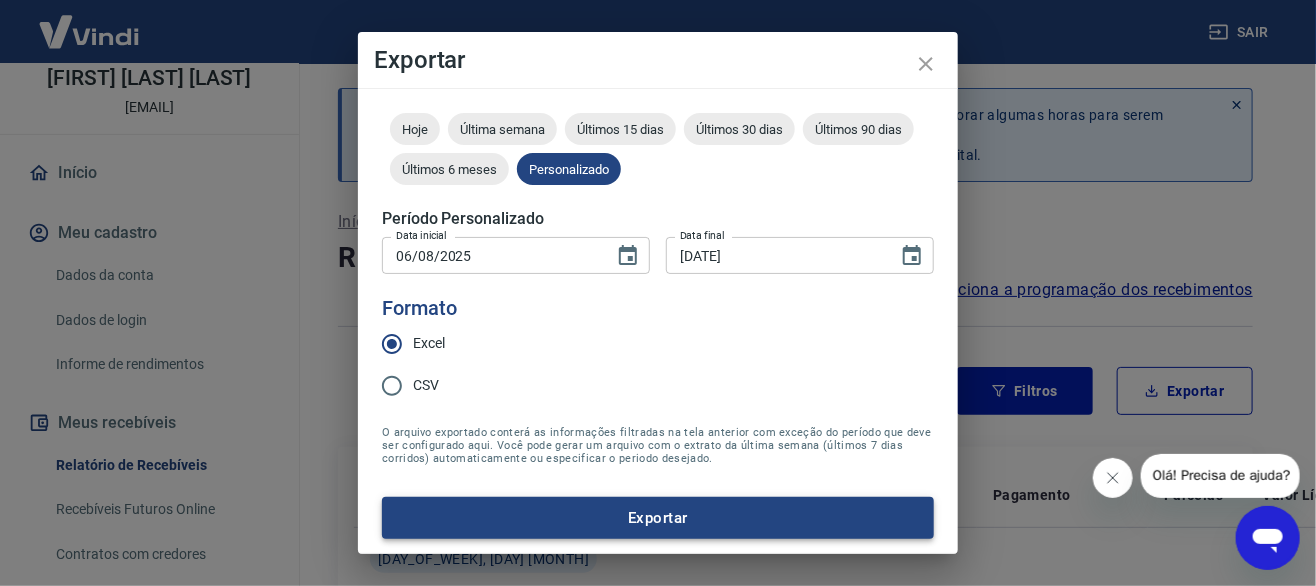 click on "Exportar" at bounding box center [658, 518] 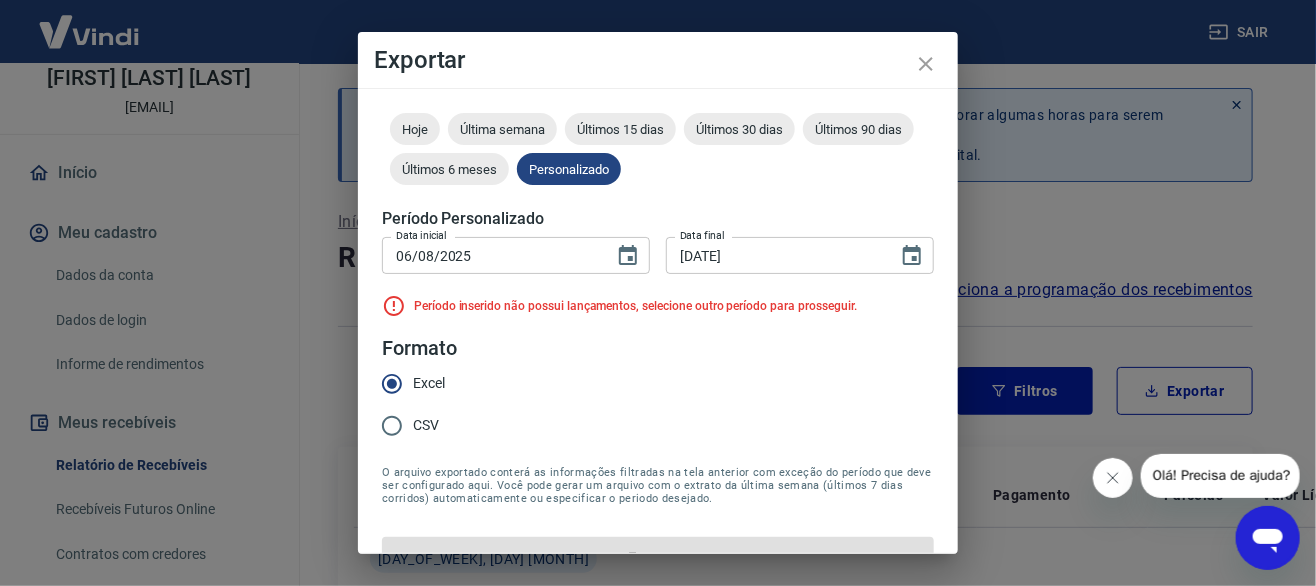 click on "Período   Hoje Última semana Últimos 15 dias Últimos 30 dias Últimos 90 dias Últimos 6 meses Personalizado Período Personalizado Data inicial 06/08/2025 Data inicial Data final 07/08/2025 Data final Período inserido não possui lançamentos, selecione outro período para prosseguir. Formato Excel CSV O arquivo exportado conterá as informações filtradas na tela anterior com exceção do período que deve ser configurado aqui. Você pode gerar um arquivo com o extrato da última semana (últimos 7 dias corridos) automaticamente ou especificar o periodo desejado. Exportar" at bounding box center [658, 324] 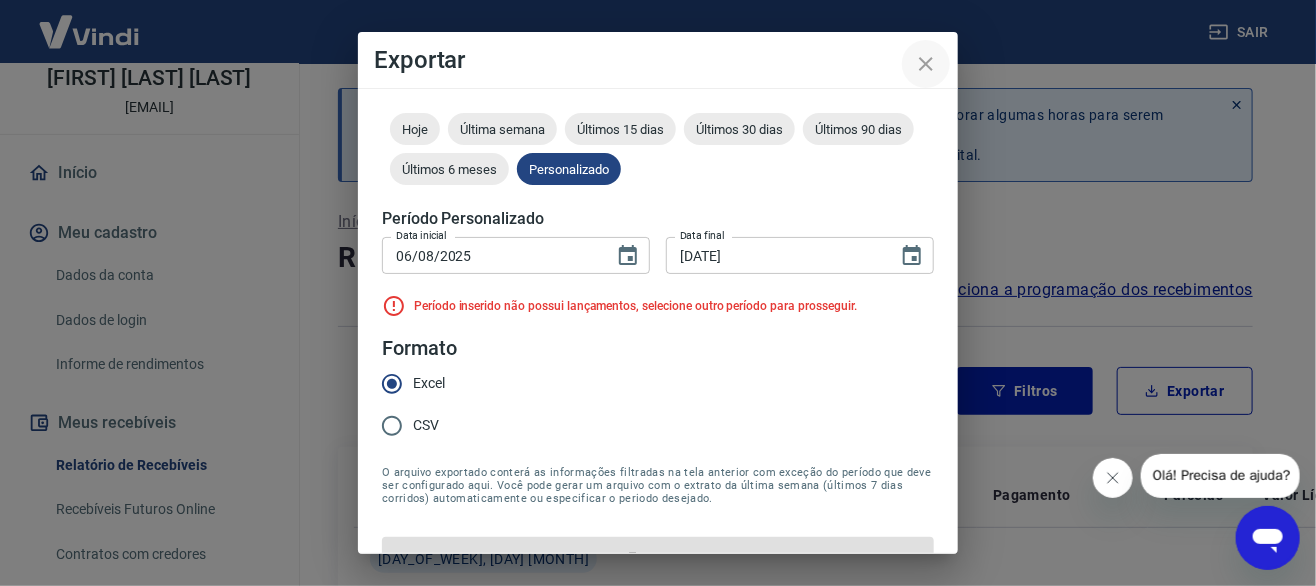 click 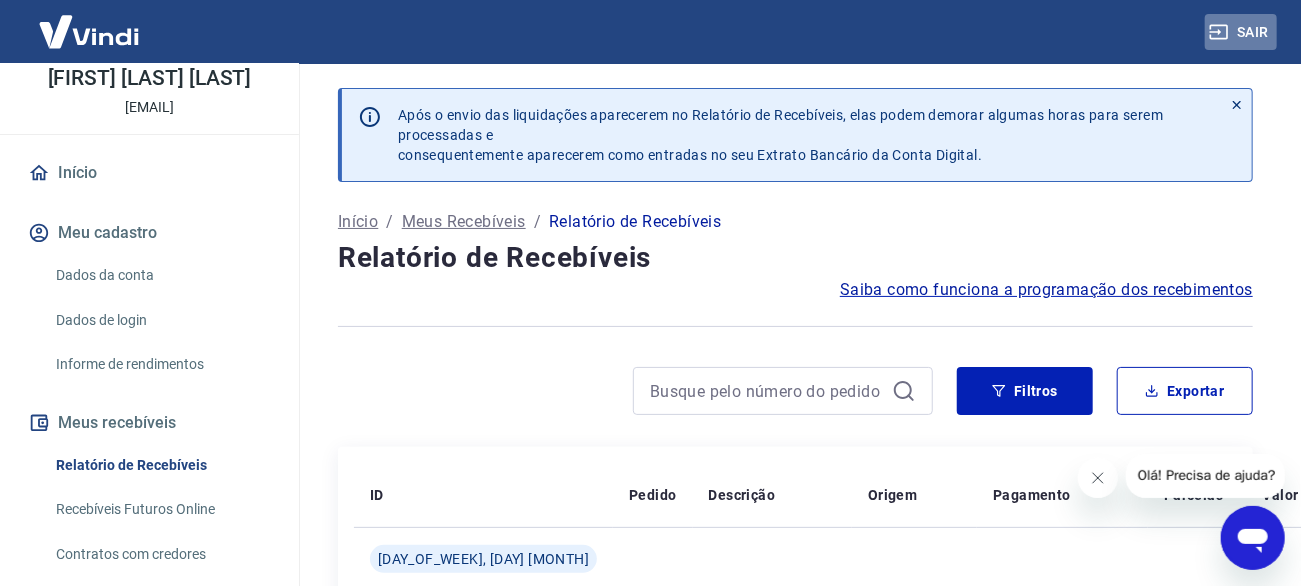 click on "Sair" at bounding box center [1241, 32] 